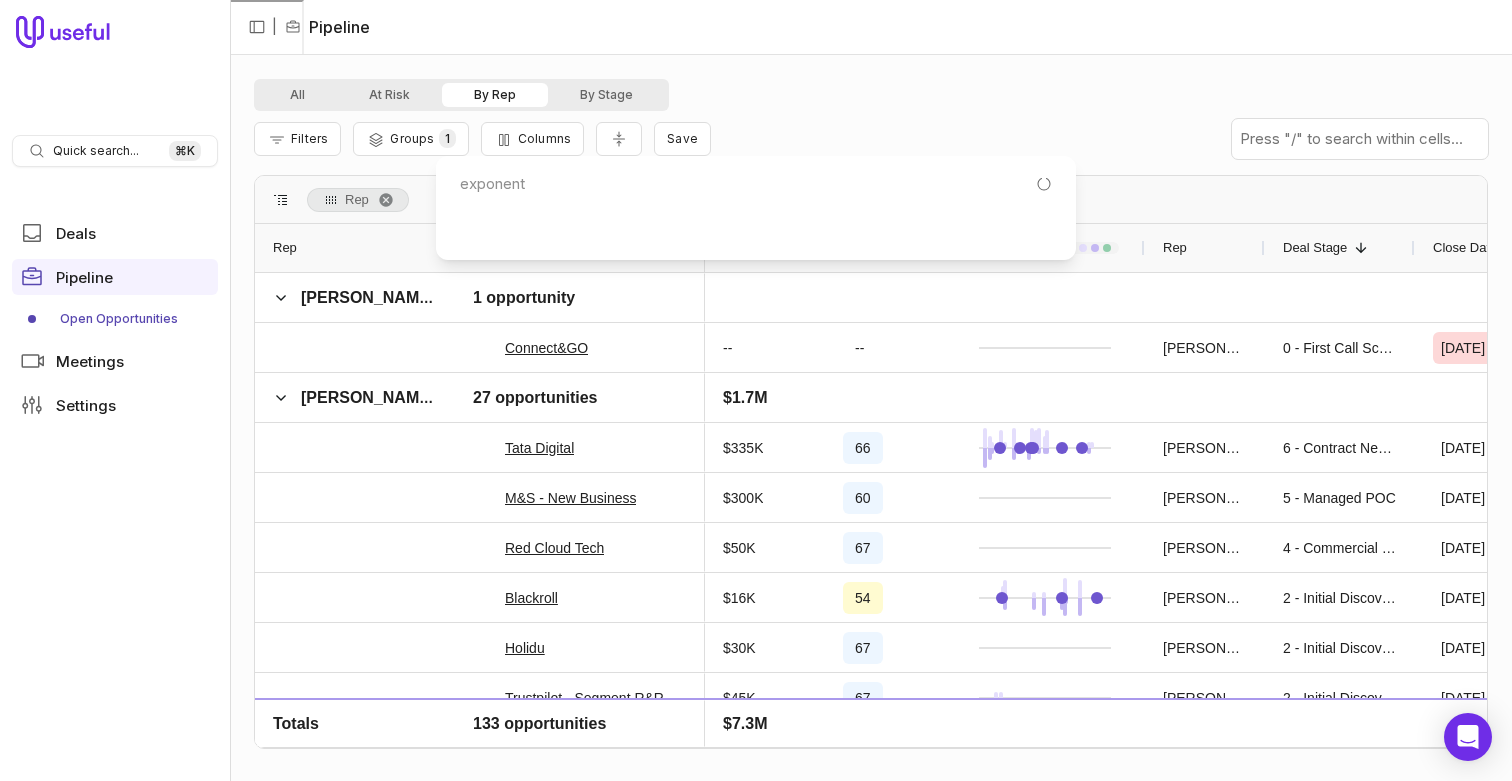 scroll, scrollTop: 0, scrollLeft: 0, axis: both 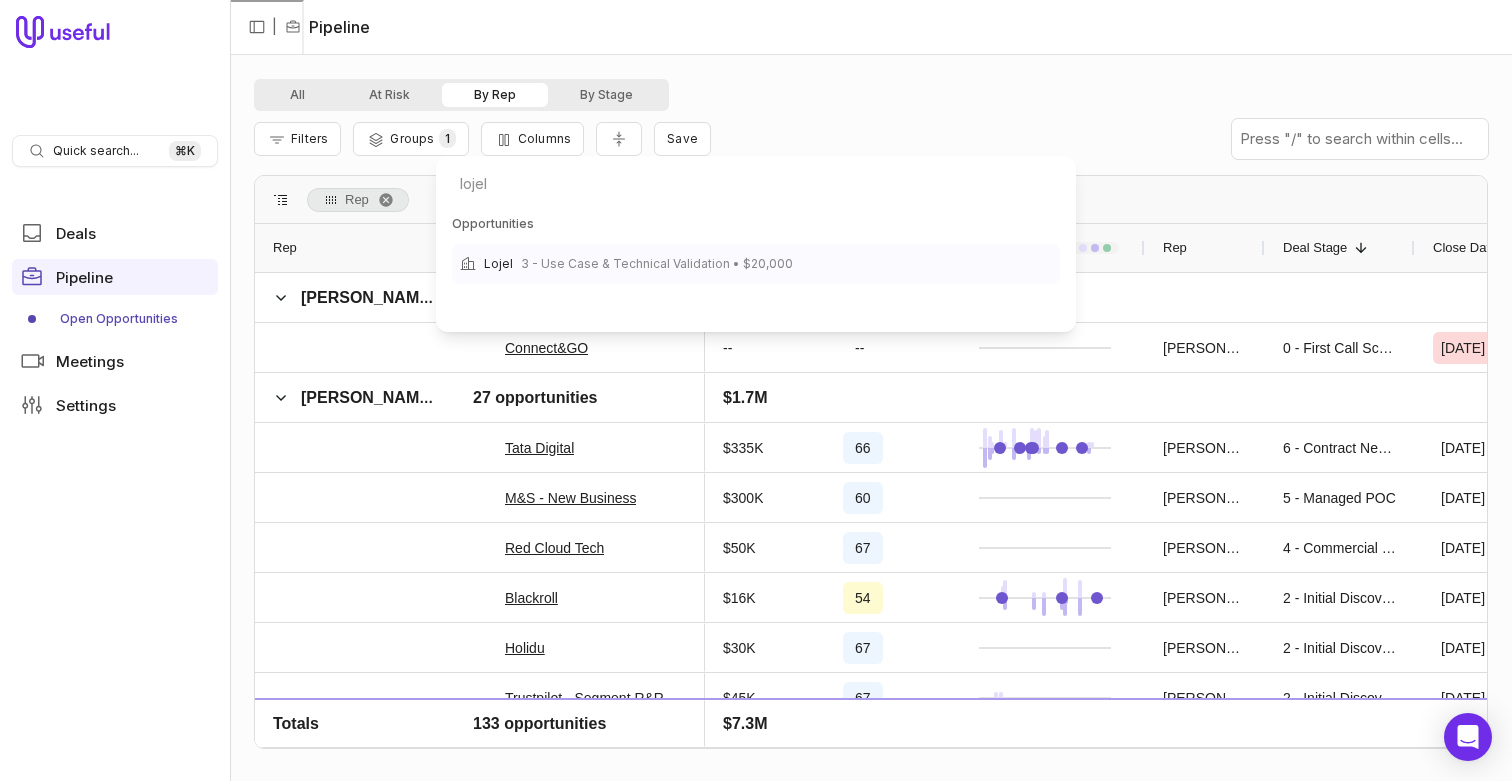 type on "lojel" 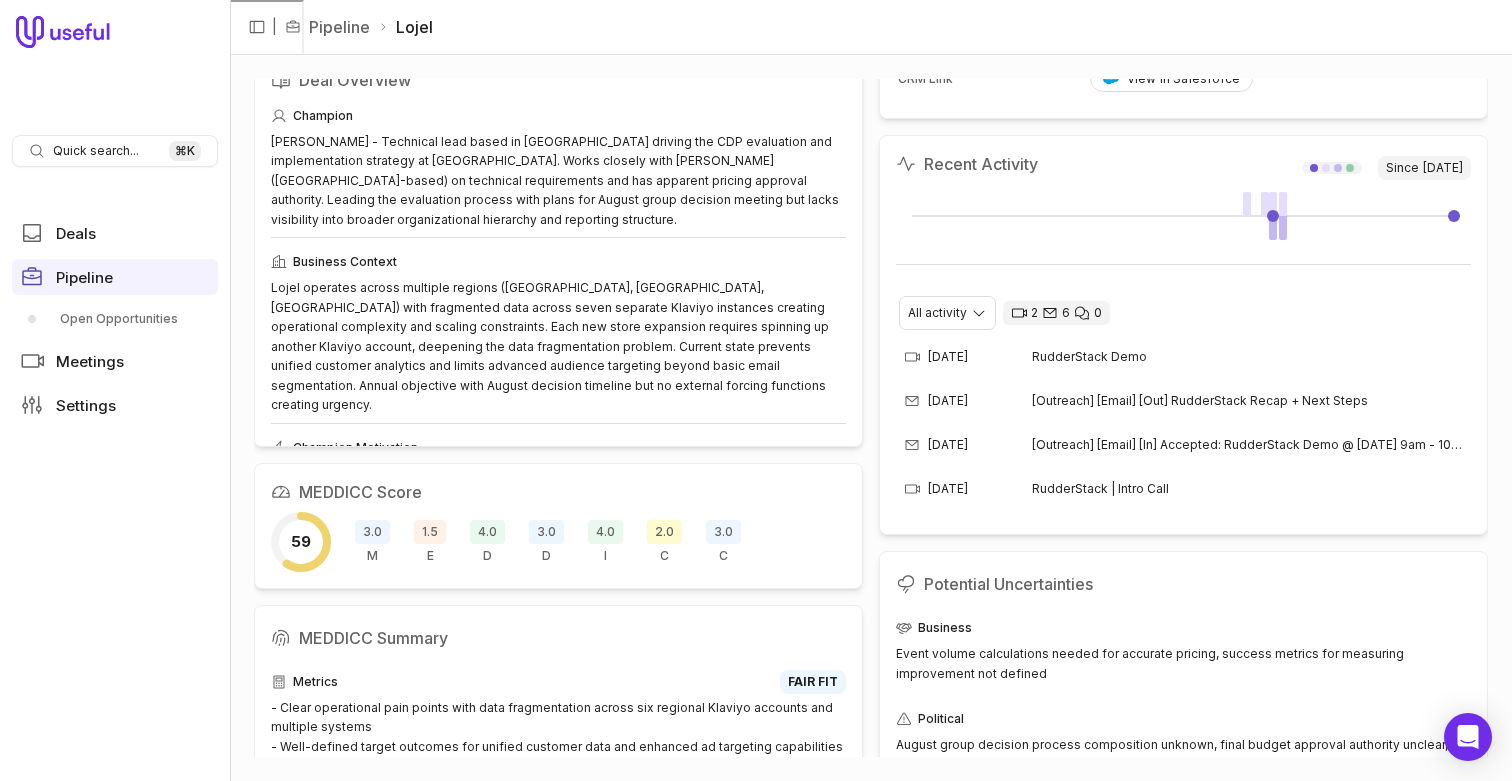 scroll, scrollTop: 268, scrollLeft: 0, axis: vertical 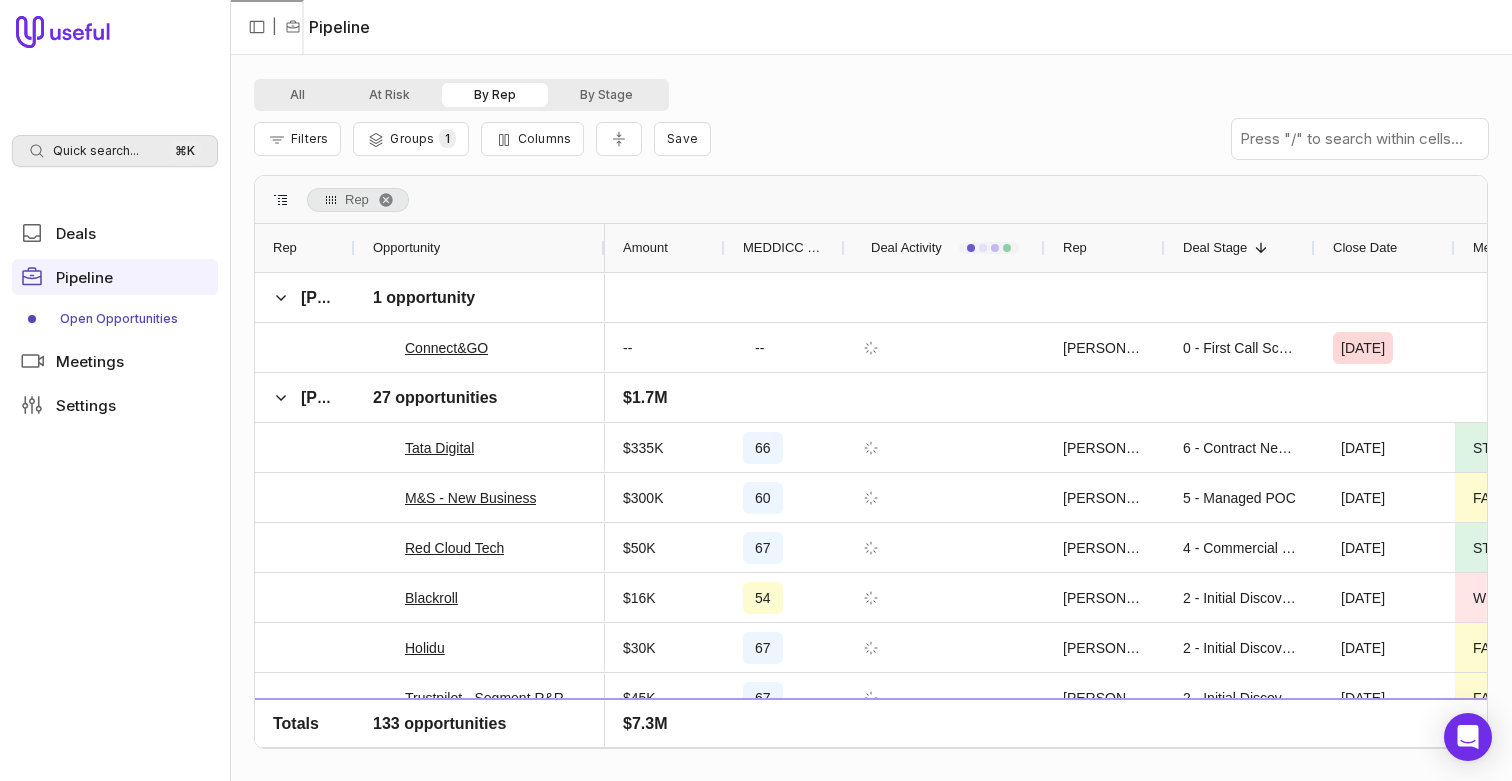 click on "Quick search... ⌘ K Deals Pipeline Open Opportunities Meetings Settings" at bounding box center [115, 390] 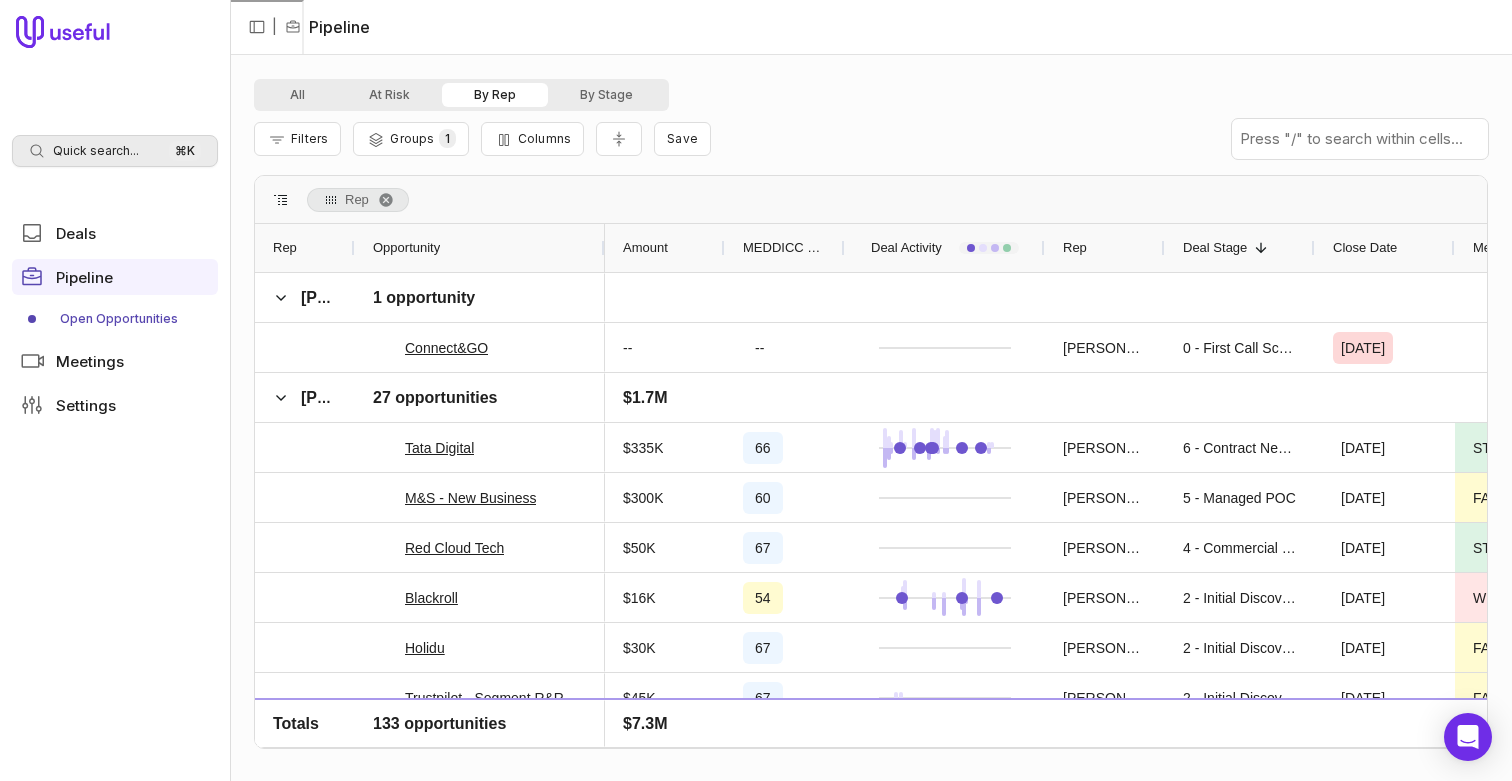 click on "Quick search... ⌘ K" at bounding box center [115, 151] 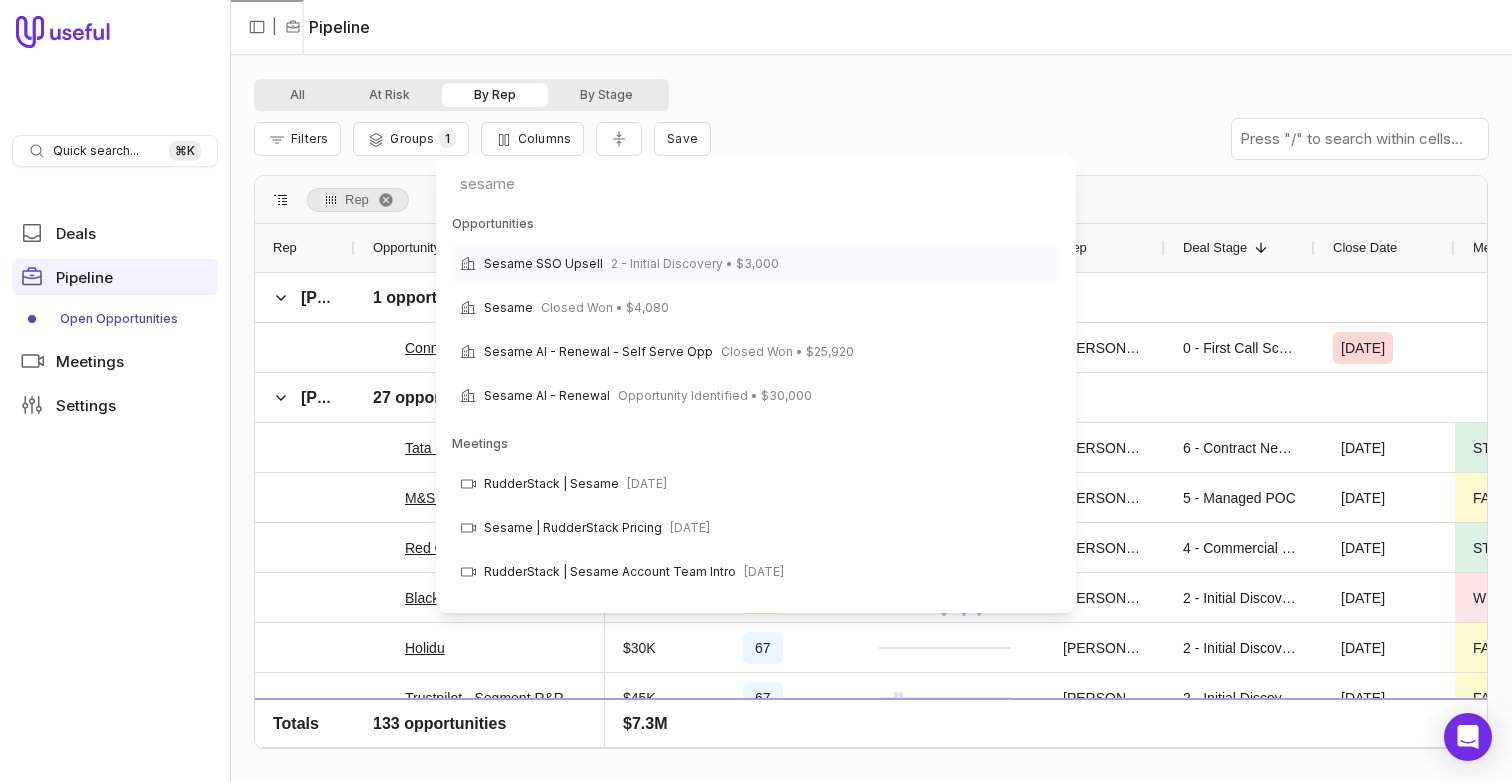 type on "sesame" 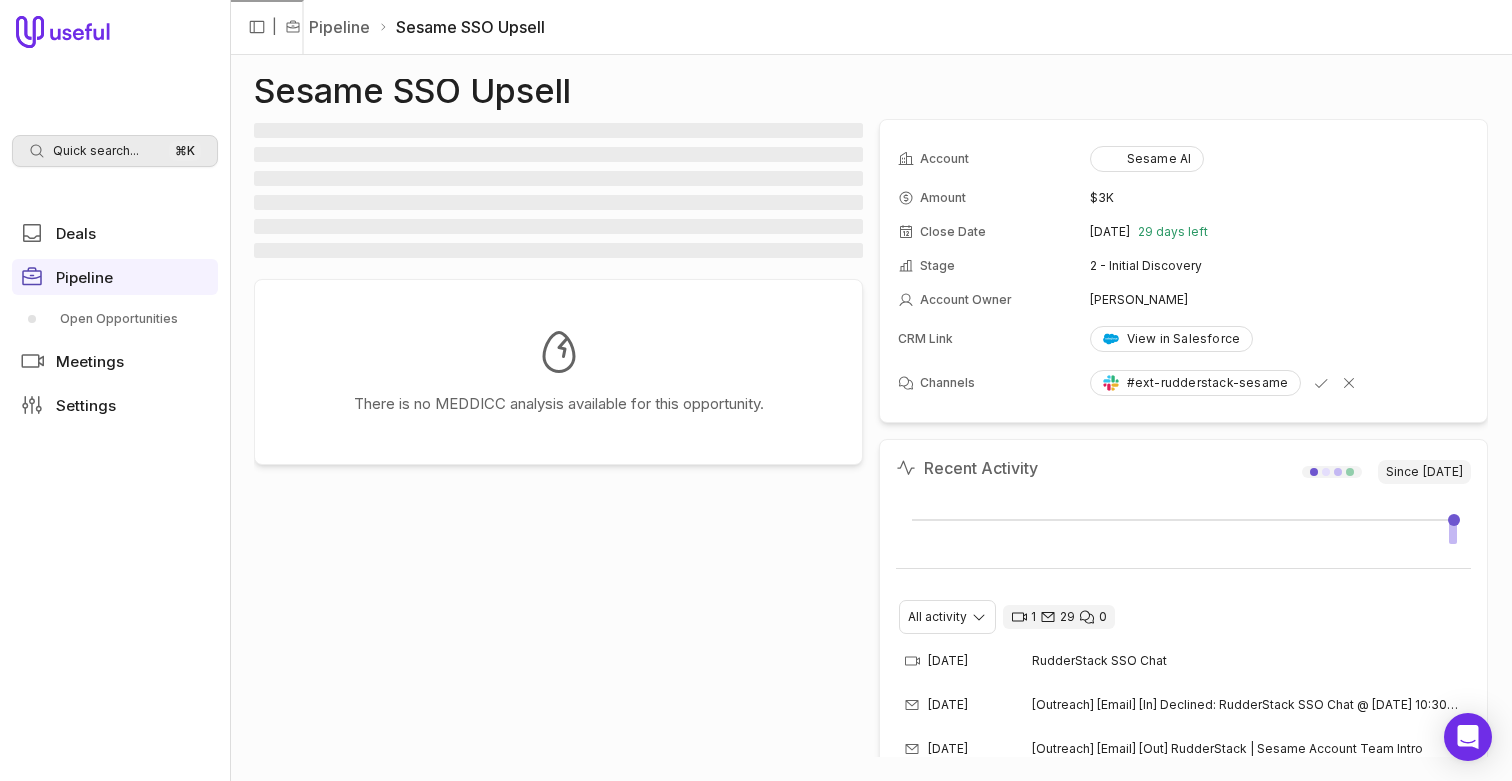 click on "Quick search... ⌘ K" at bounding box center [115, 151] 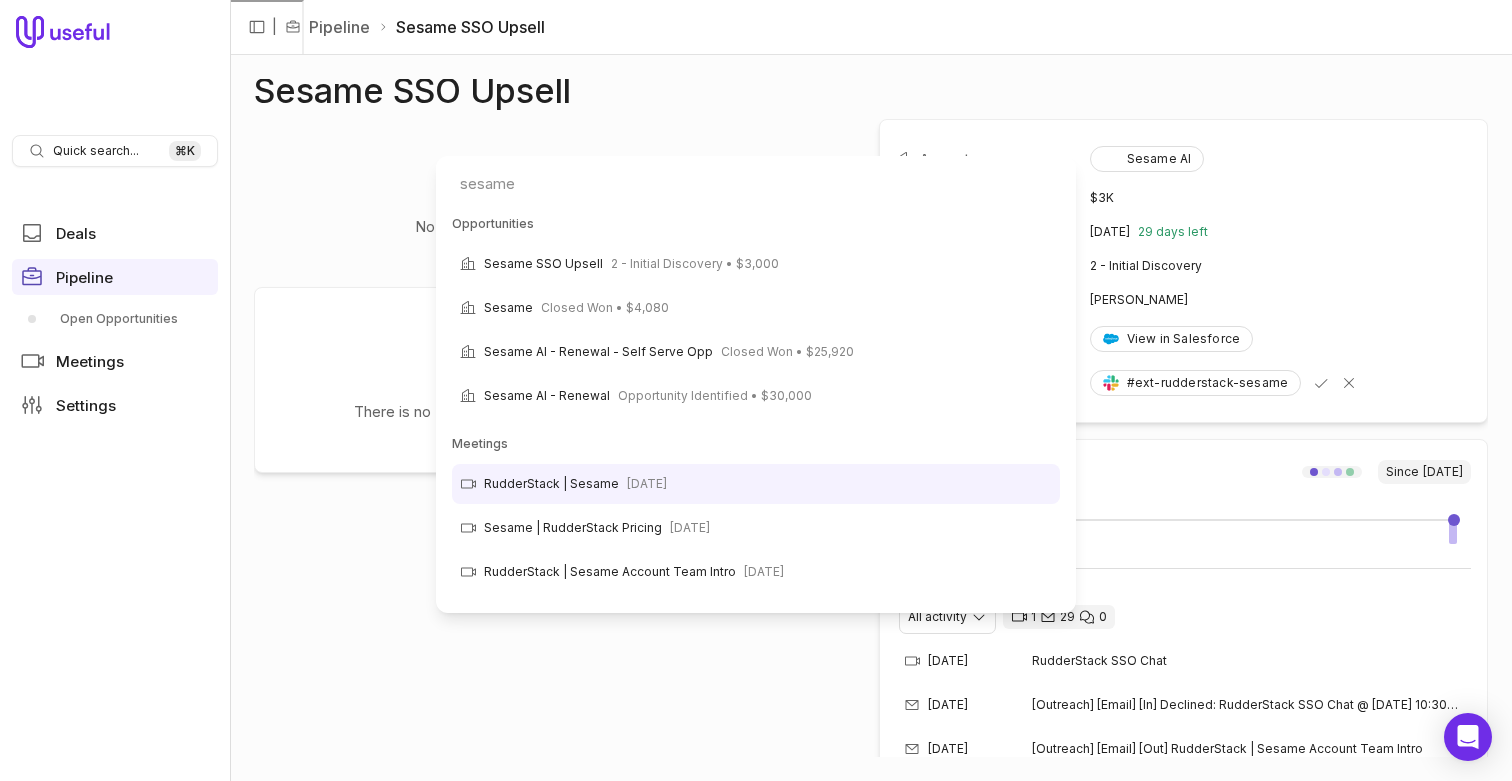 click on "Quick search... ⌘ K Deals Pipeline Open Opportunities Meetings Settings | Pipeline Sesame SSO Upsell Sesame SSO Upsell No summary available for this opportunity. There is no MEDDICC analysis available for this opportunity. Account Sesame AI Amount $3K Close Date [DATE] 29 days left Stage 2 - Initial Discovery Account Owner [PERSON_NAME] CRM Link View in Salesforce Channels #ext-rudderstack-sesame Recent Activity Since   [DATE] All activity   1   29   0 [DATE] RudderStack SSO Chat [DATE] [Outreach] [Email] [In] Declined: RudderStack SSO Chat @ [DATE] 10:30am - 11am (PDT) ([EMAIL_ADDRESS][DOMAIN_NAME]) [DATE] [Outreach] [Email] [Out] RudderStack | Sesame Account Team Intro [DATE] [Outreach] [Email] [In] Accepted: RudderStack | Sesame Account Team Intro @ [DATE] 1pm - 1:30pm (PDT) ([EMAIL_ADDRESS][DOMAIN_NAME]) [DATE] [Outreach] [Email] [In] Re: Sesame | RudderStack Account Team Intro + Upgrade Info (2) [DATE] (3) [DATE] [DATE] [DATE] (37) (2)" at bounding box center [756, 390] 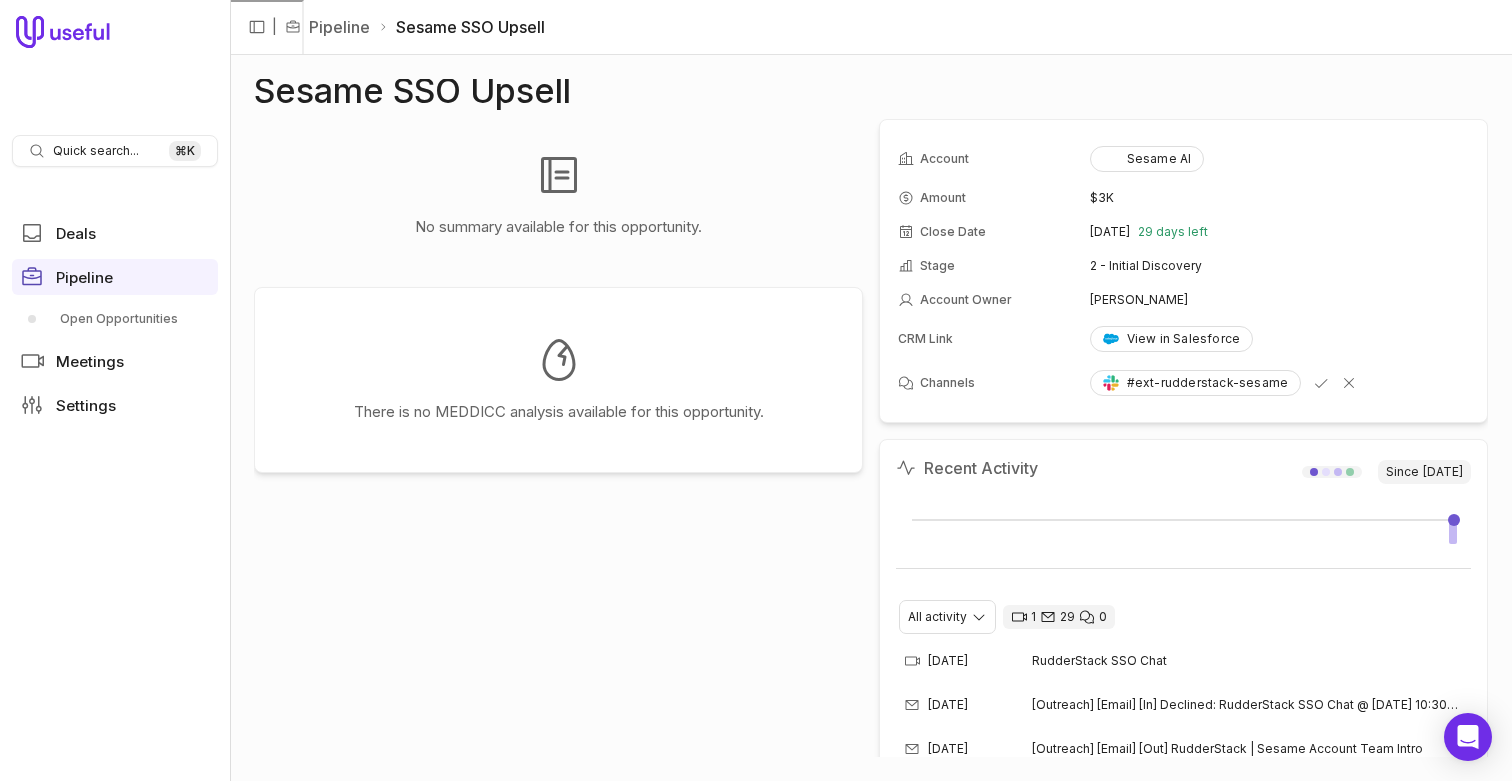 click on "Quick search..." at bounding box center (96, 151) 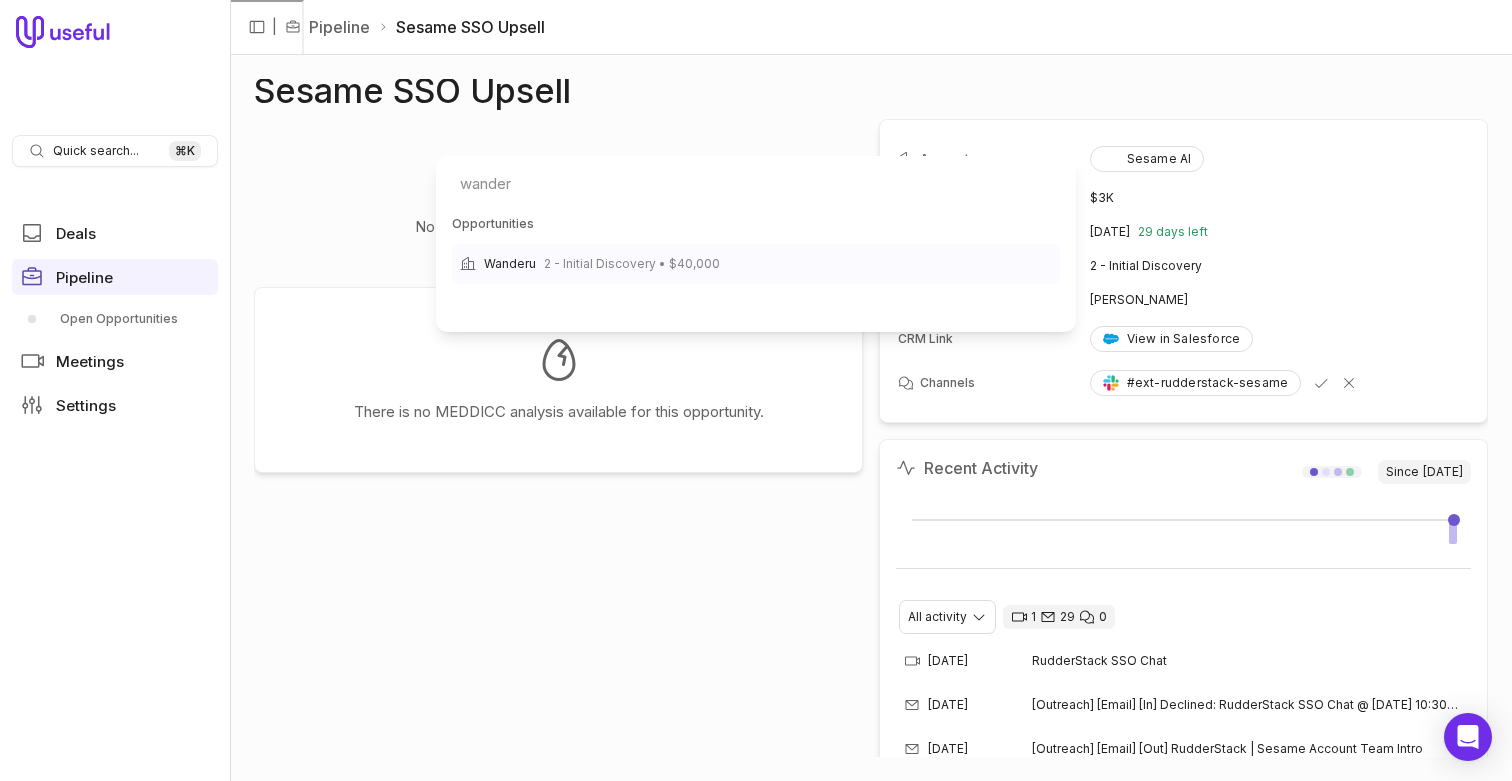 type on "wander" 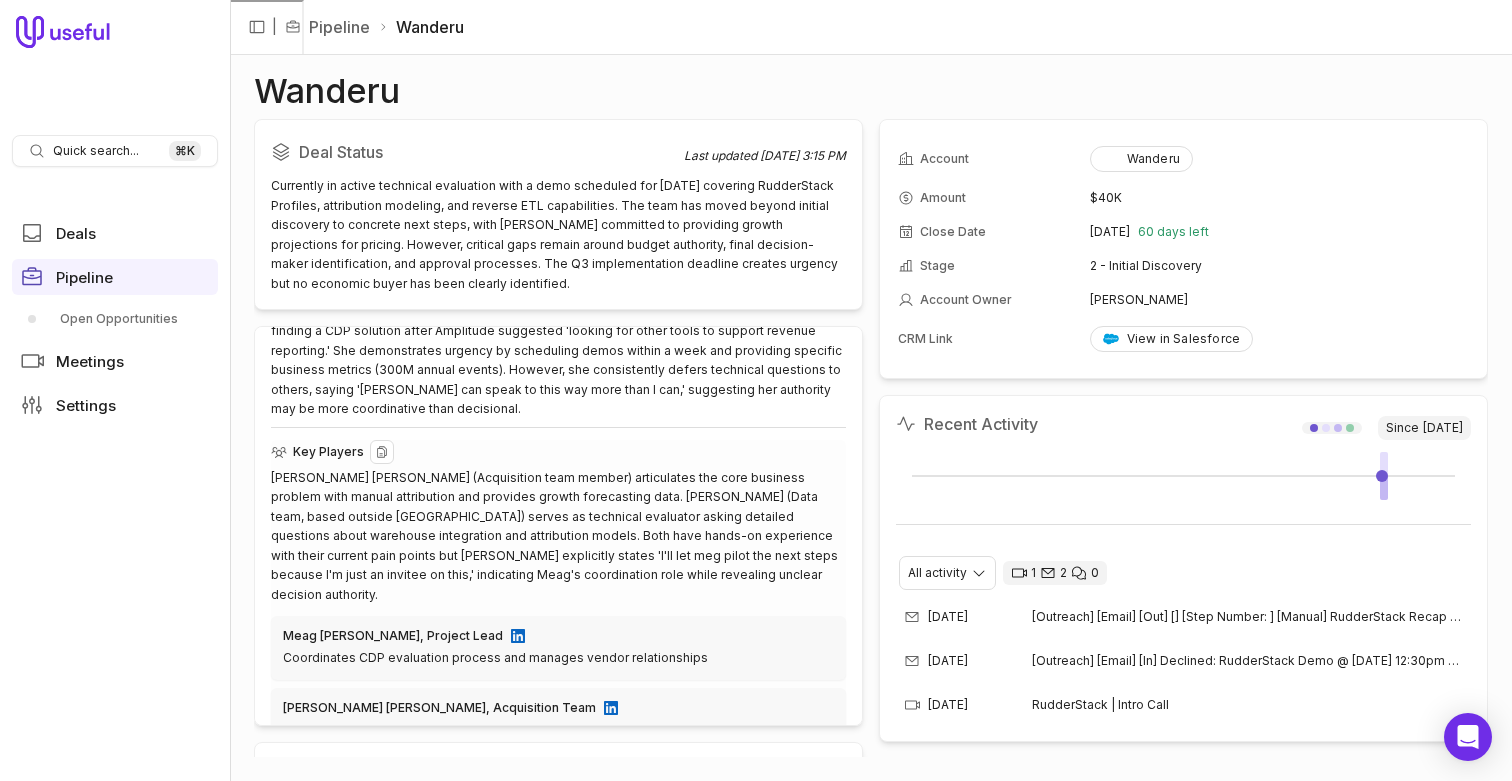 scroll, scrollTop: 590, scrollLeft: 0, axis: vertical 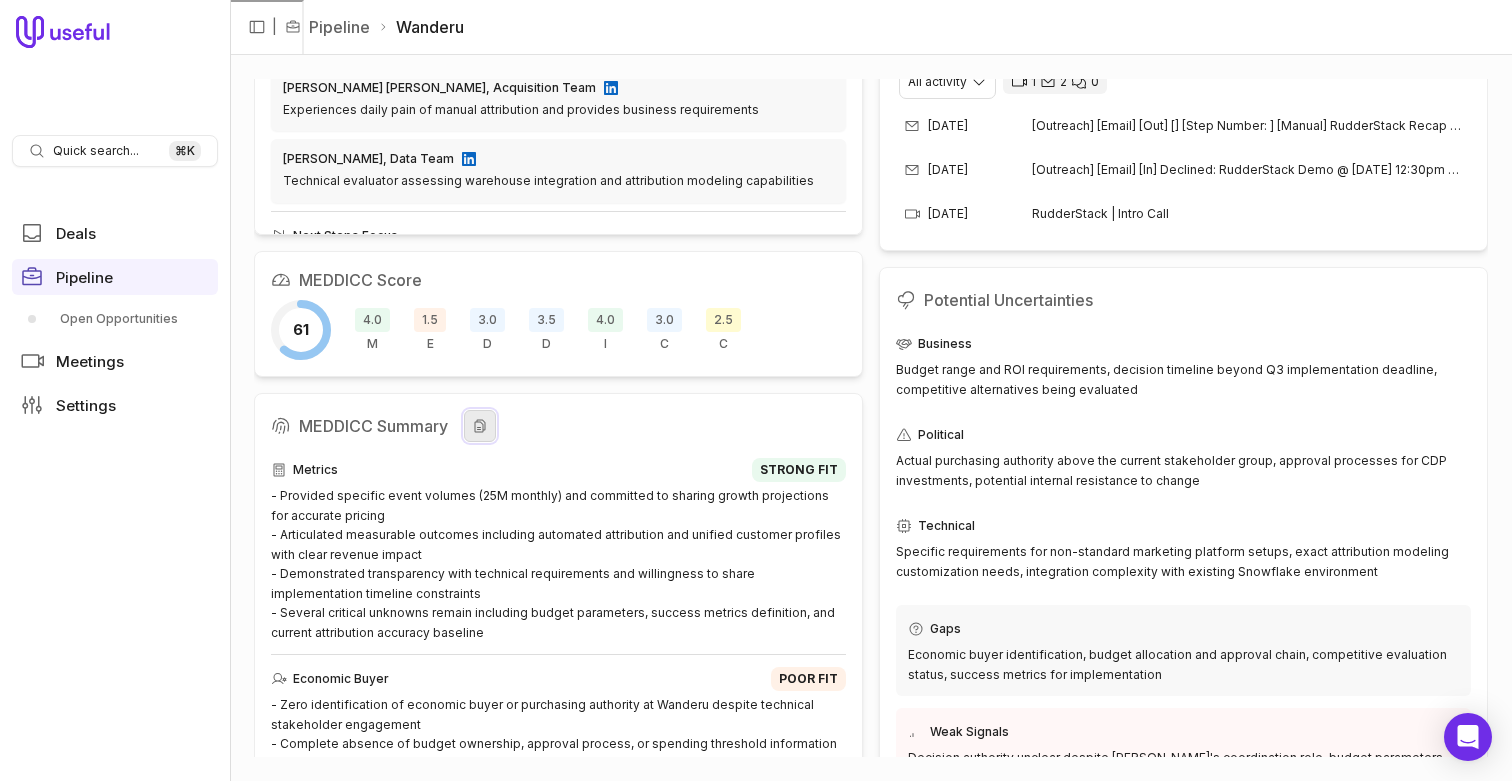click 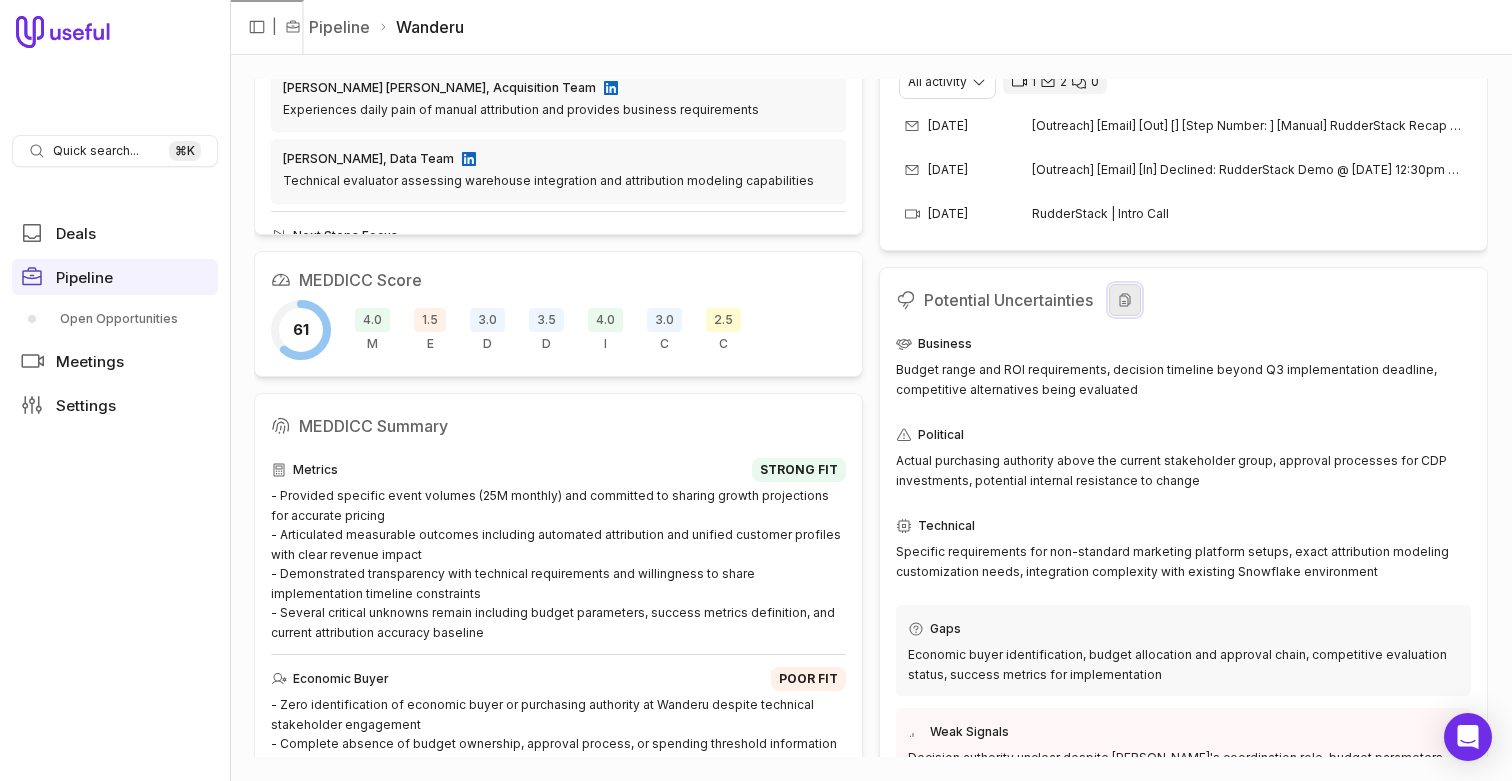 click 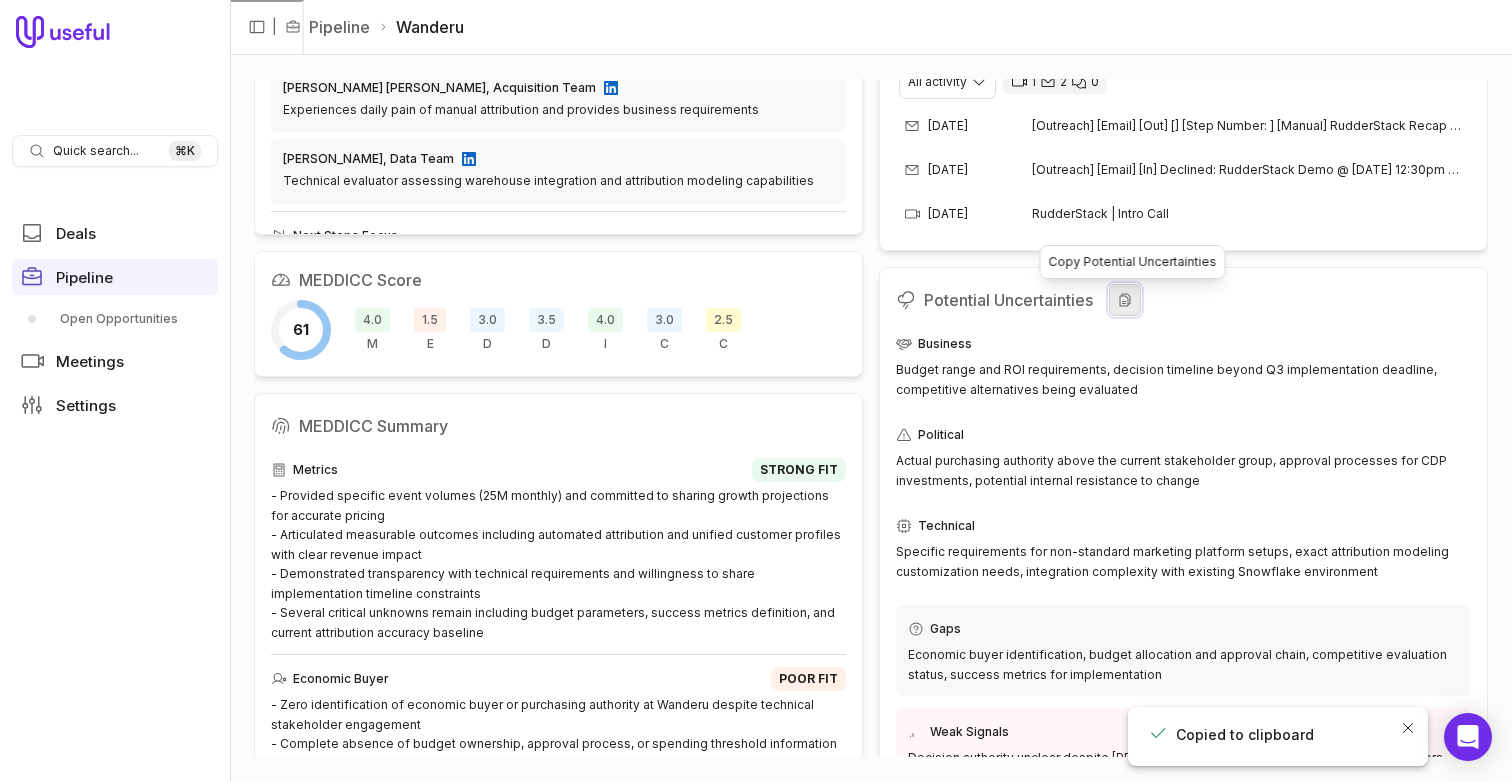 click 